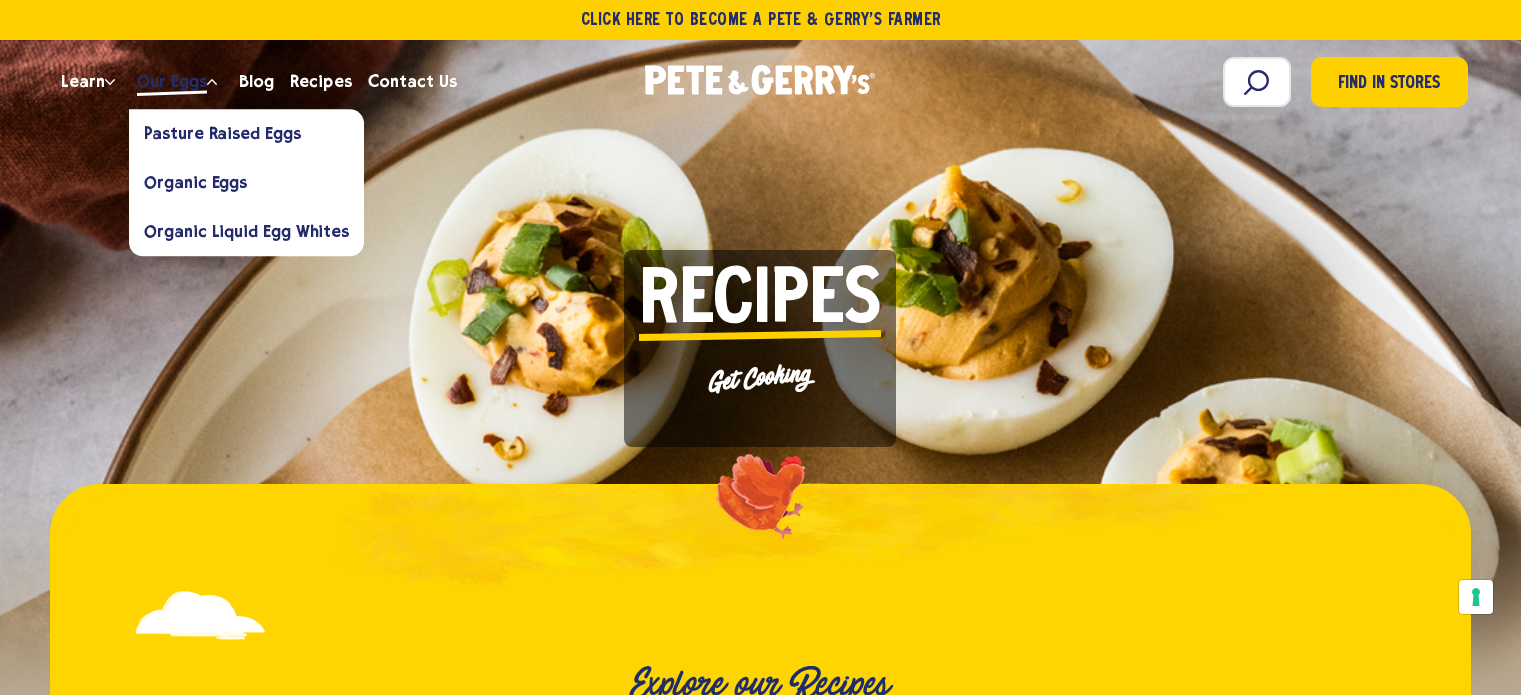 scroll, scrollTop: 0, scrollLeft: 0, axis: both 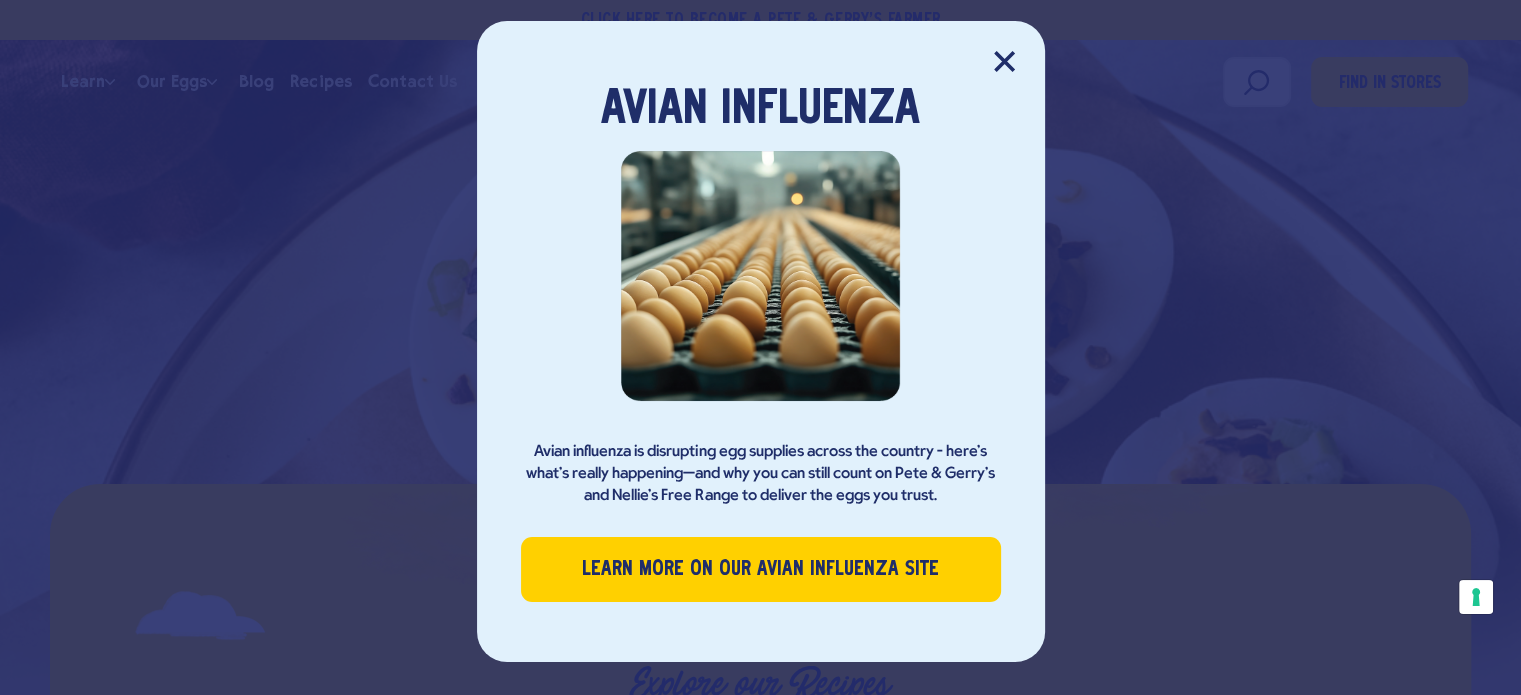 click at bounding box center [1004, 61] 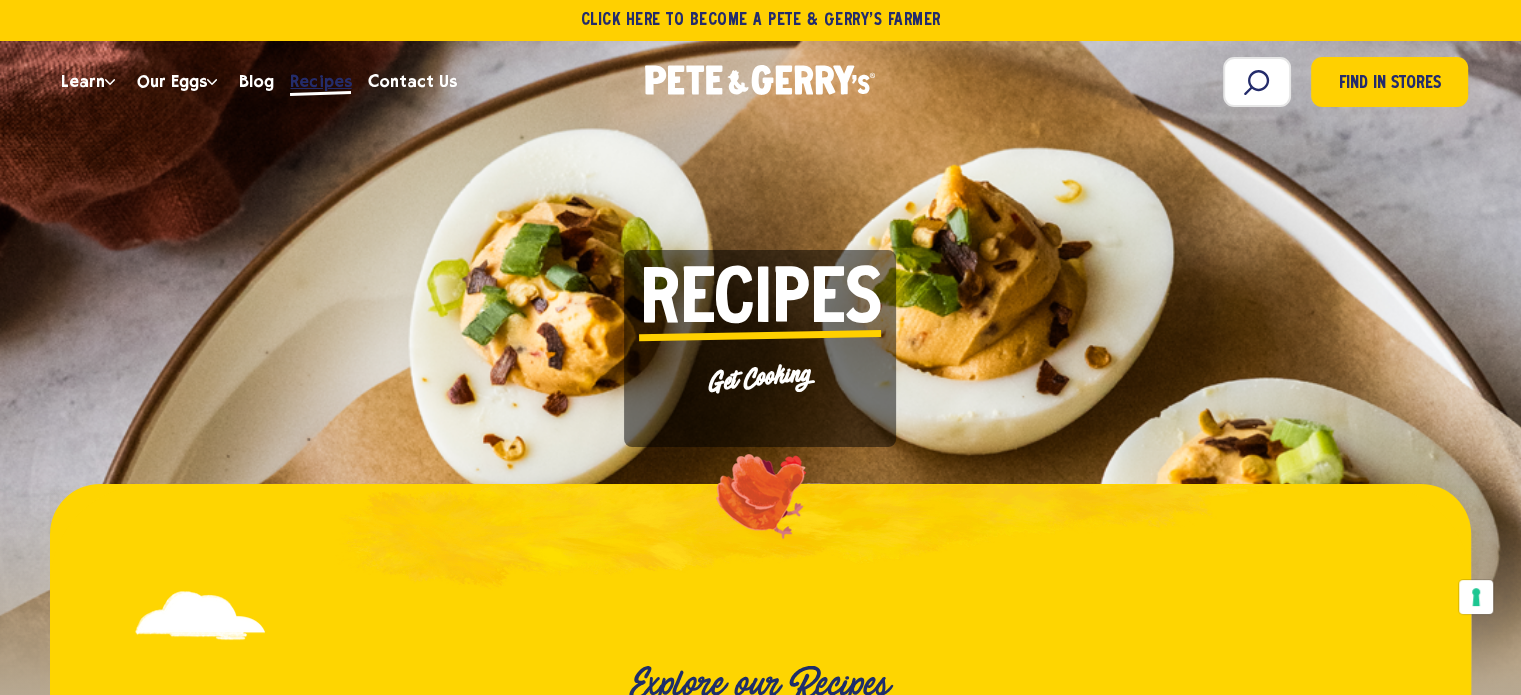 click on "Recipes" at bounding box center [320, 81] 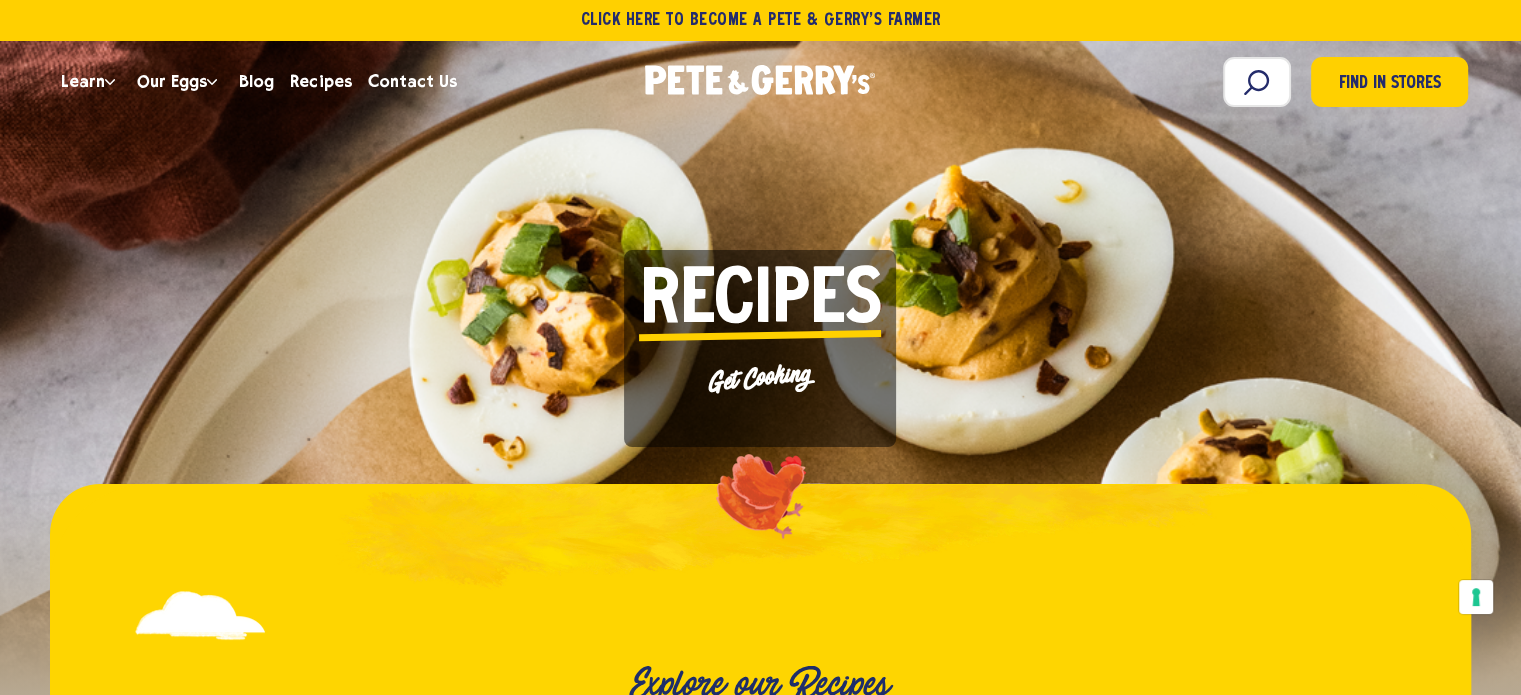 scroll, scrollTop: 334, scrollLeft: 0, axis: vertical 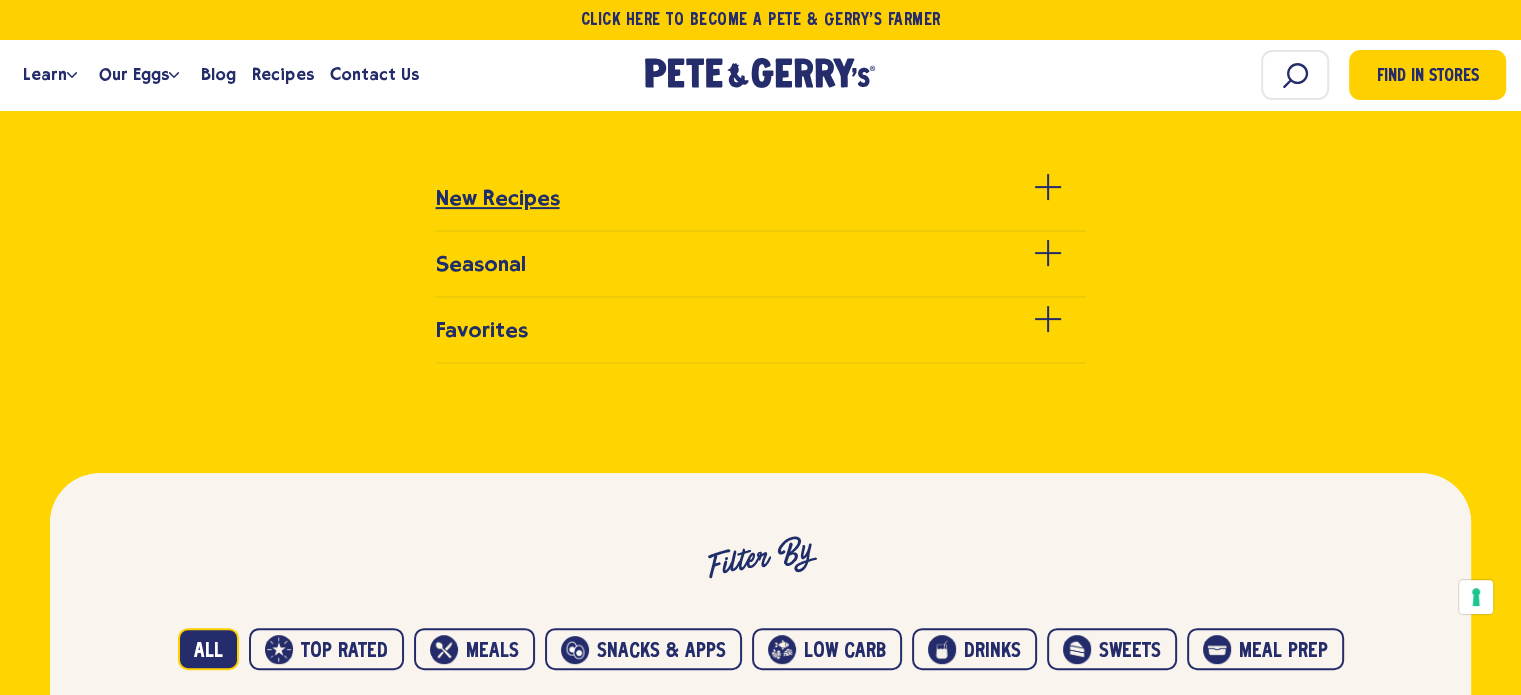 click at bounding box center (1048, 187) 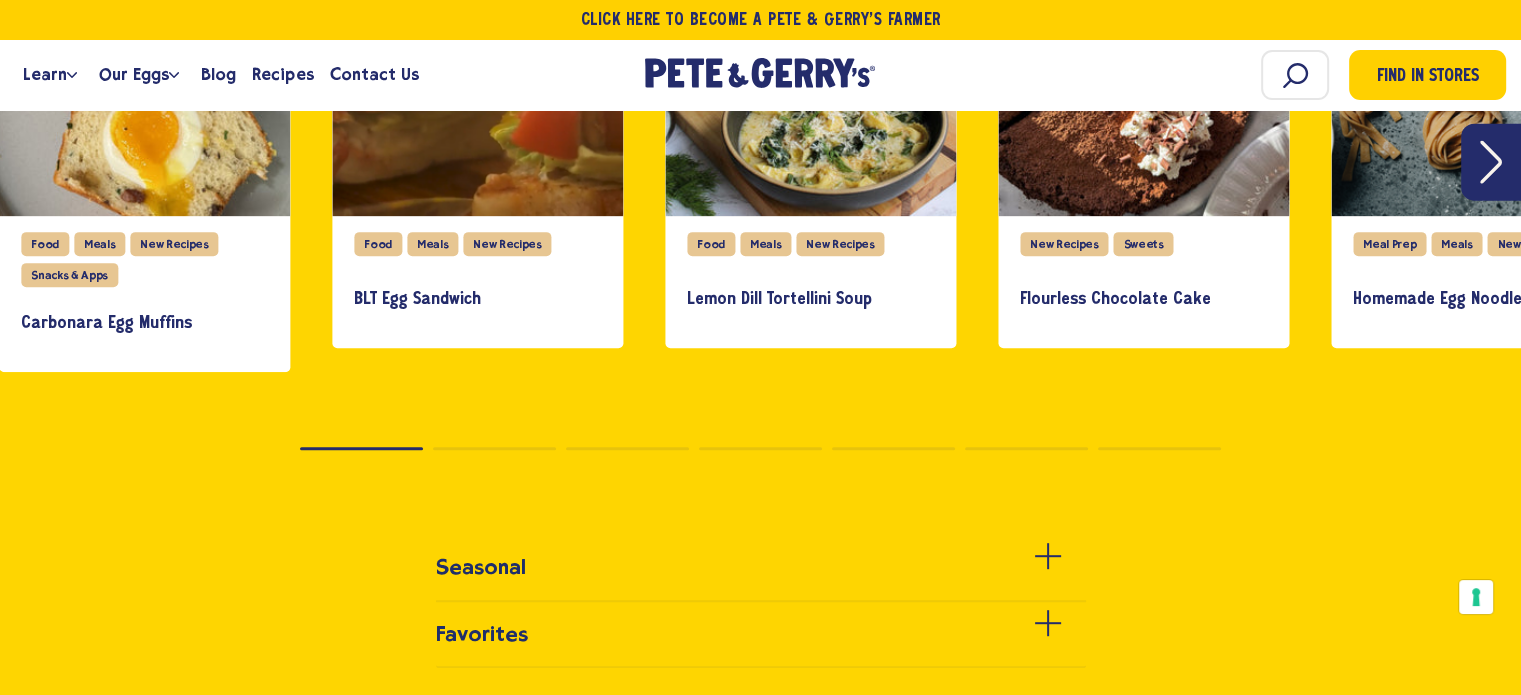 scroll, scrollTop: 600, scrollLeft: 0, axis: vertical 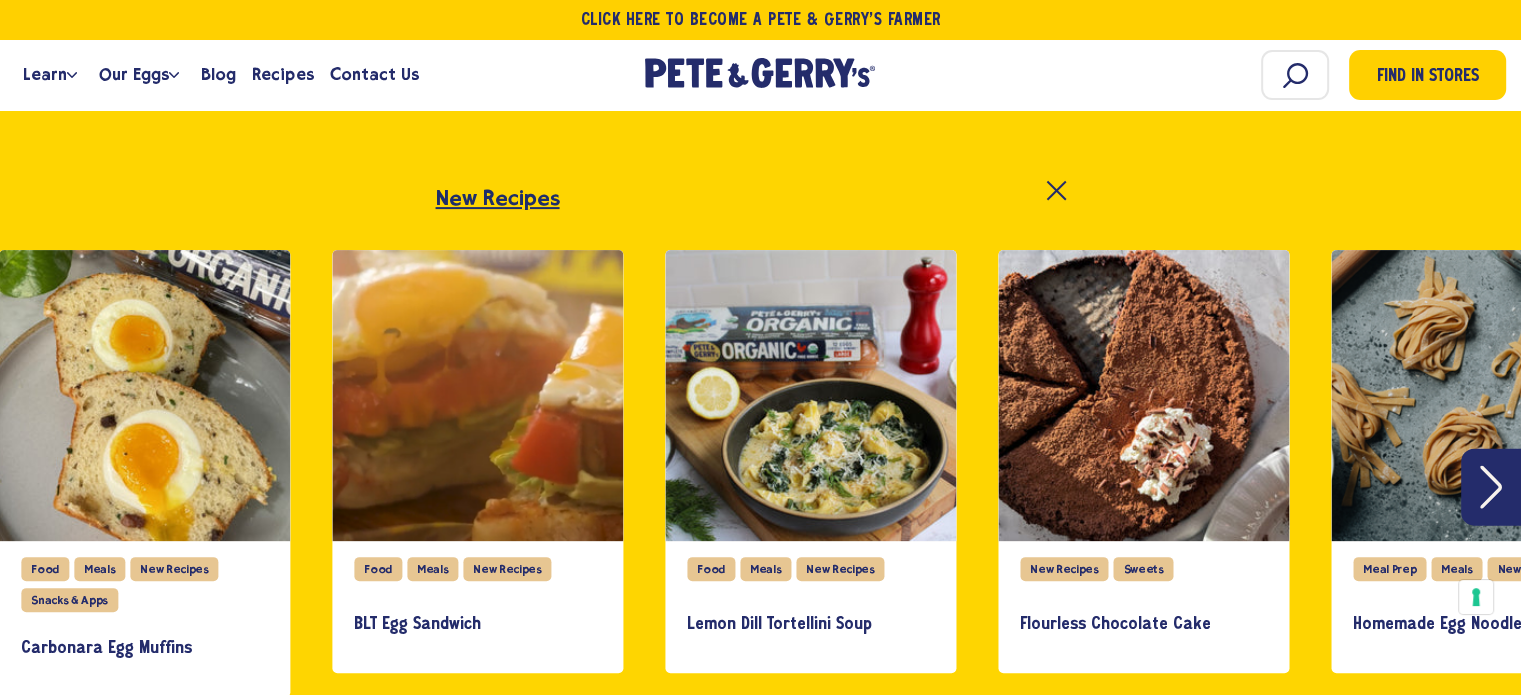 click at bounding box center [1491, 486] 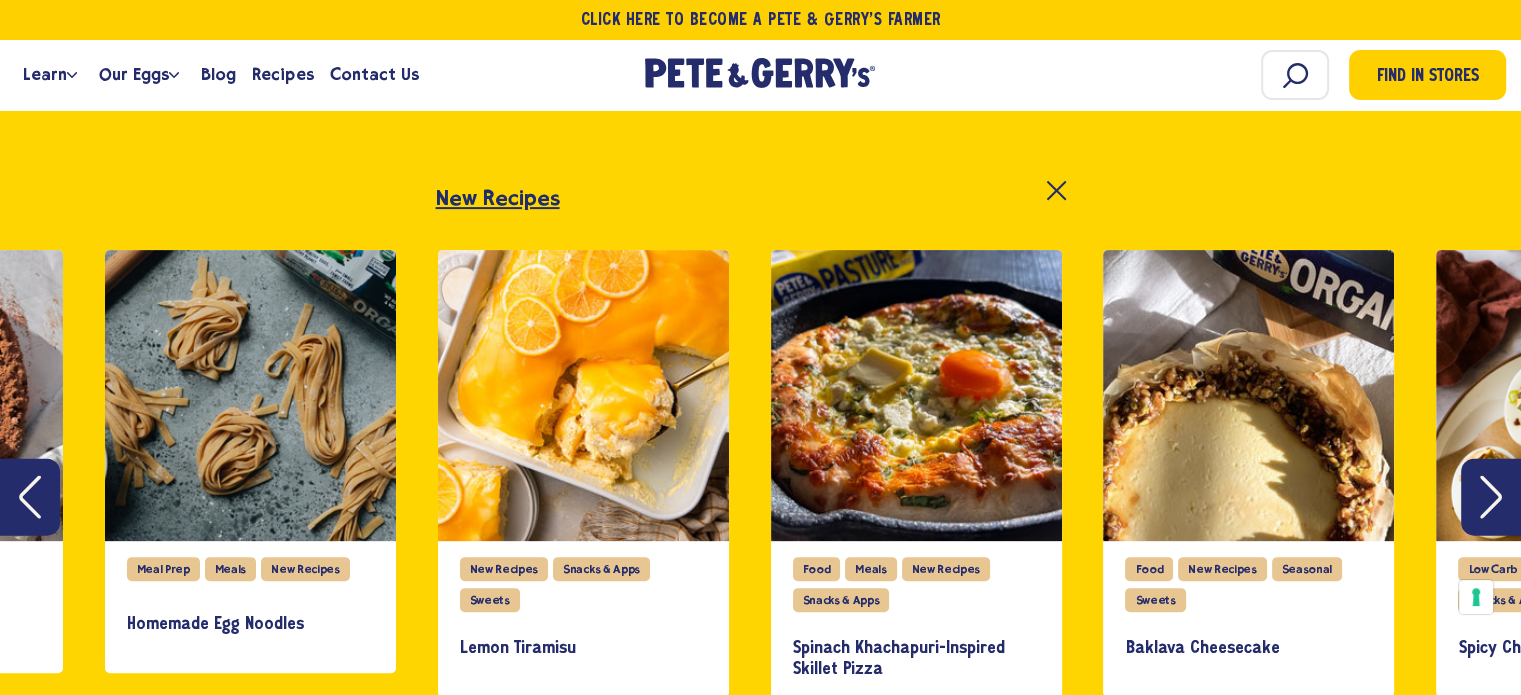 click at bounding box center [1491, 497] 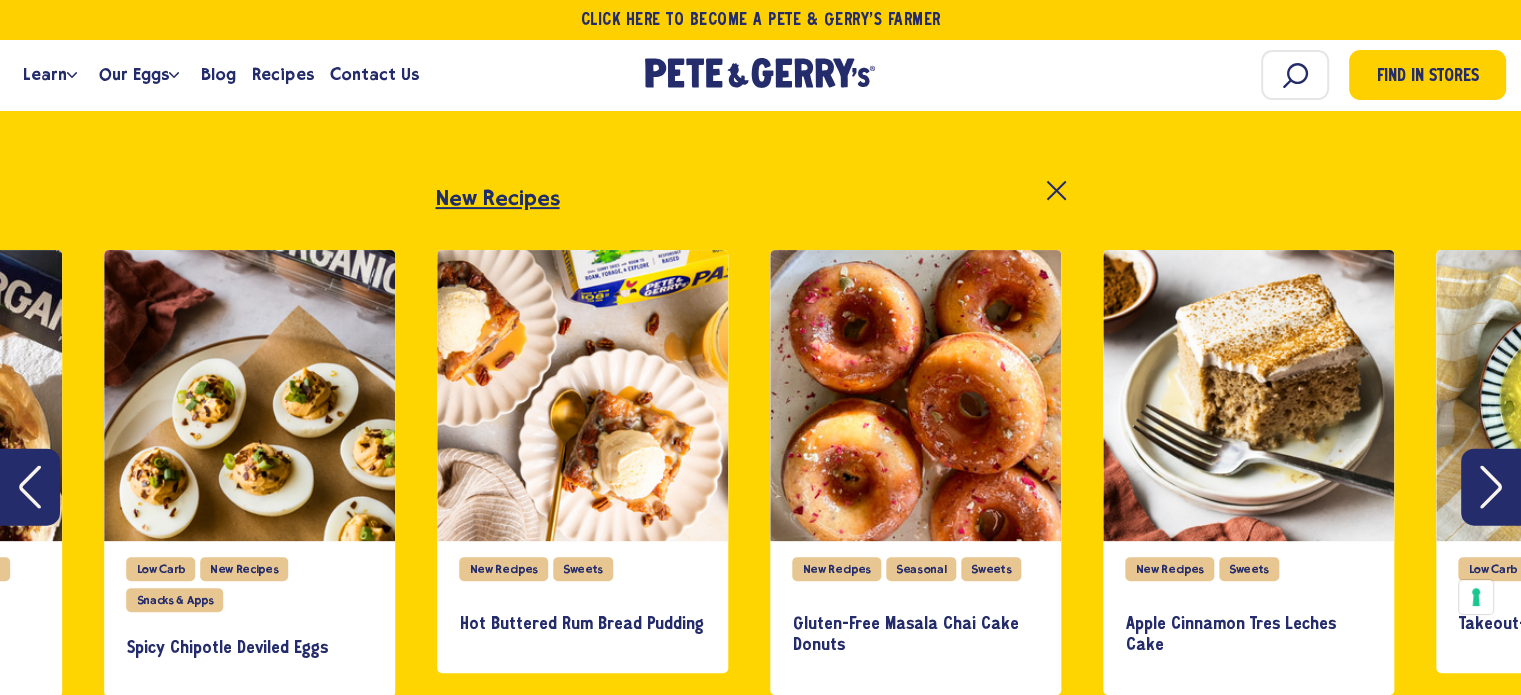 click at bounding box center (1491, 486) 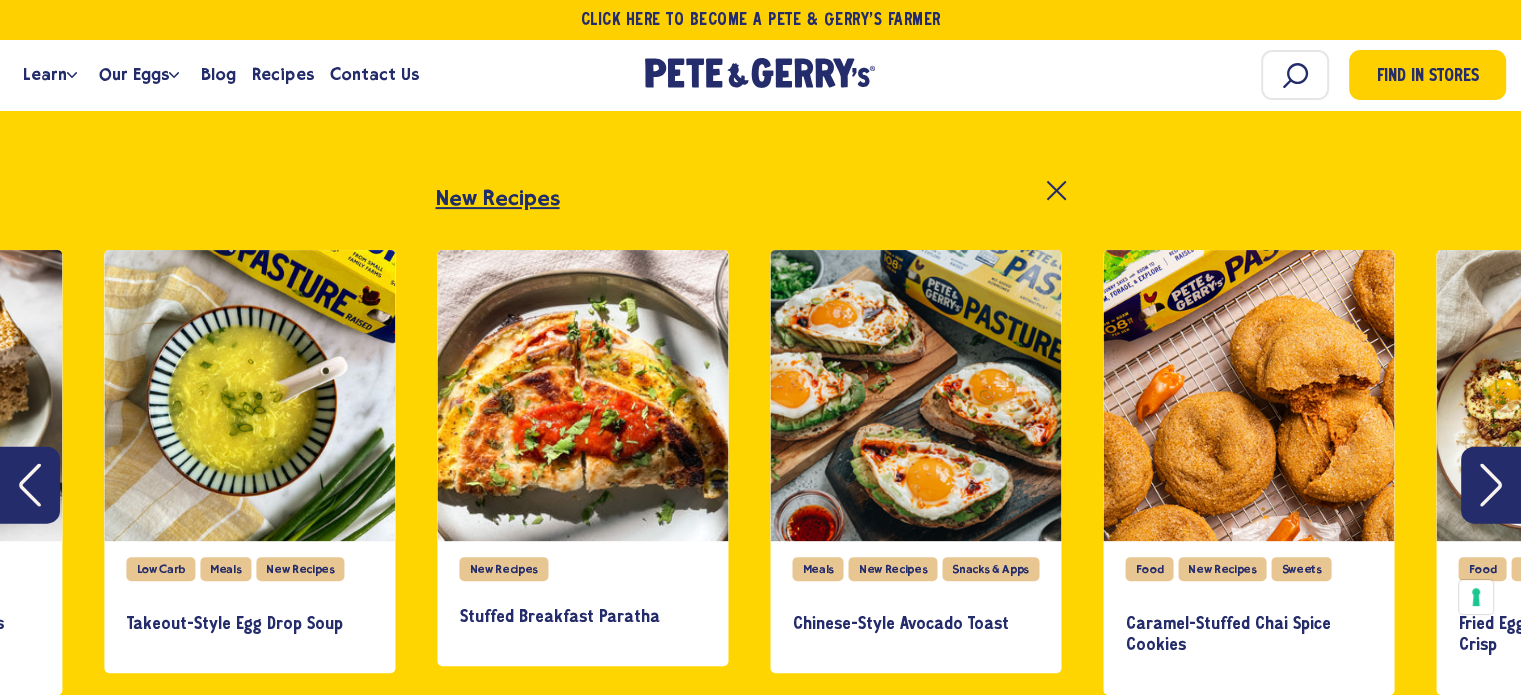 click at bounding box center (1491, 485) 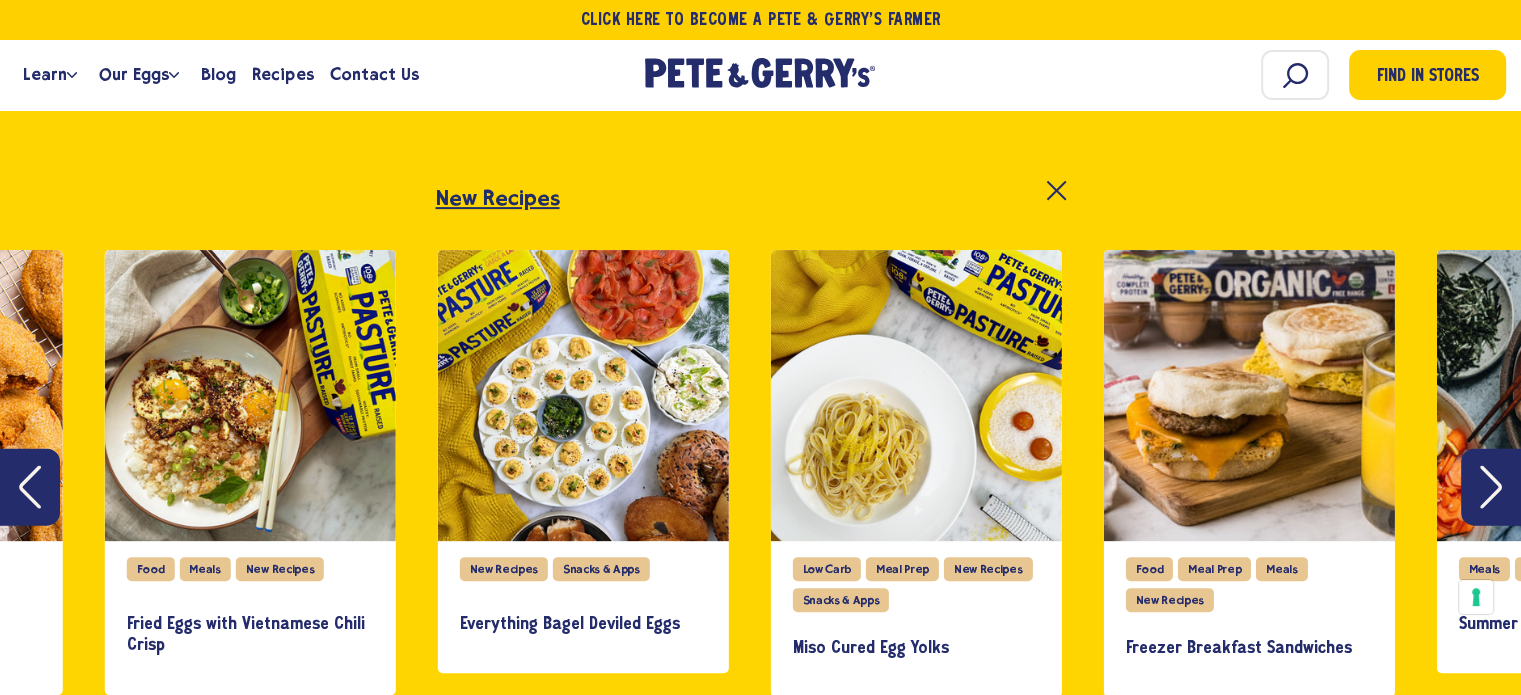 click at bounding box center [1491, 486] 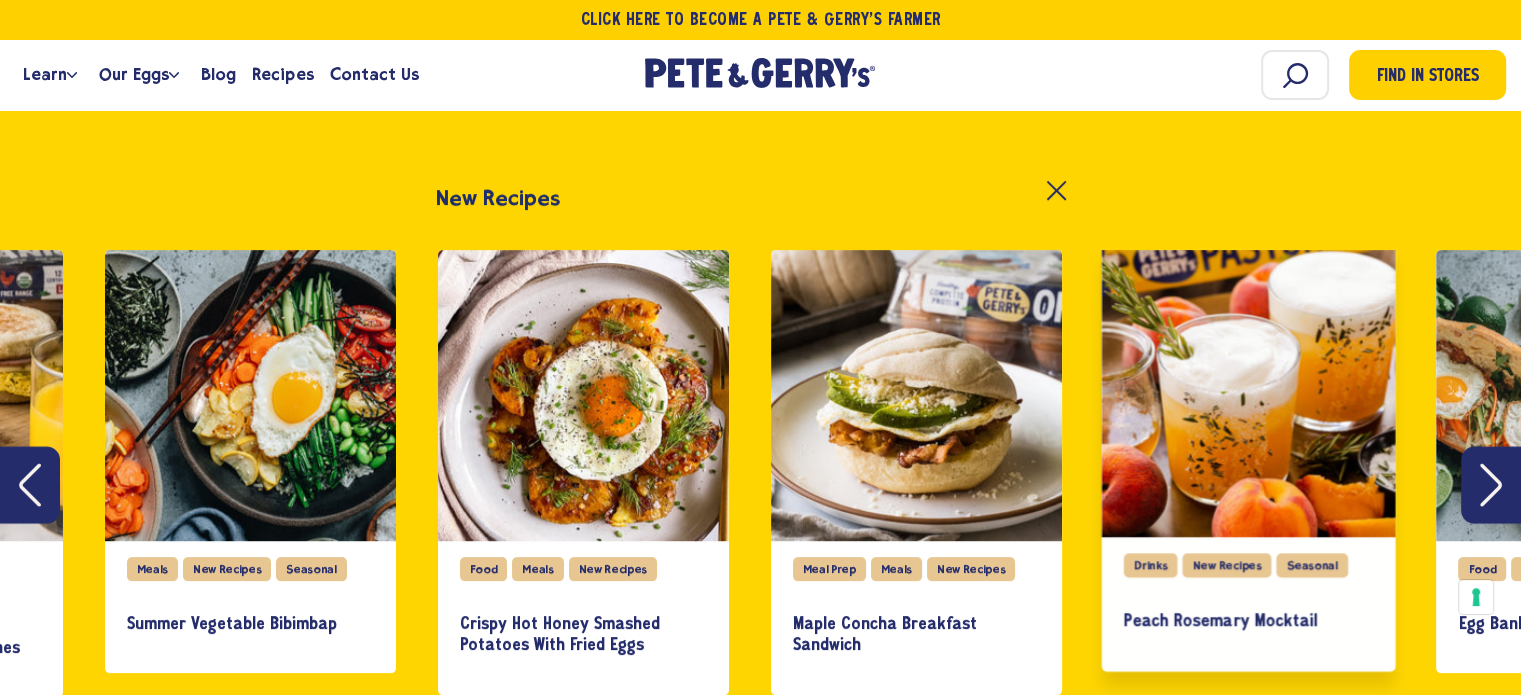 click at bounding box center [1249, 390] 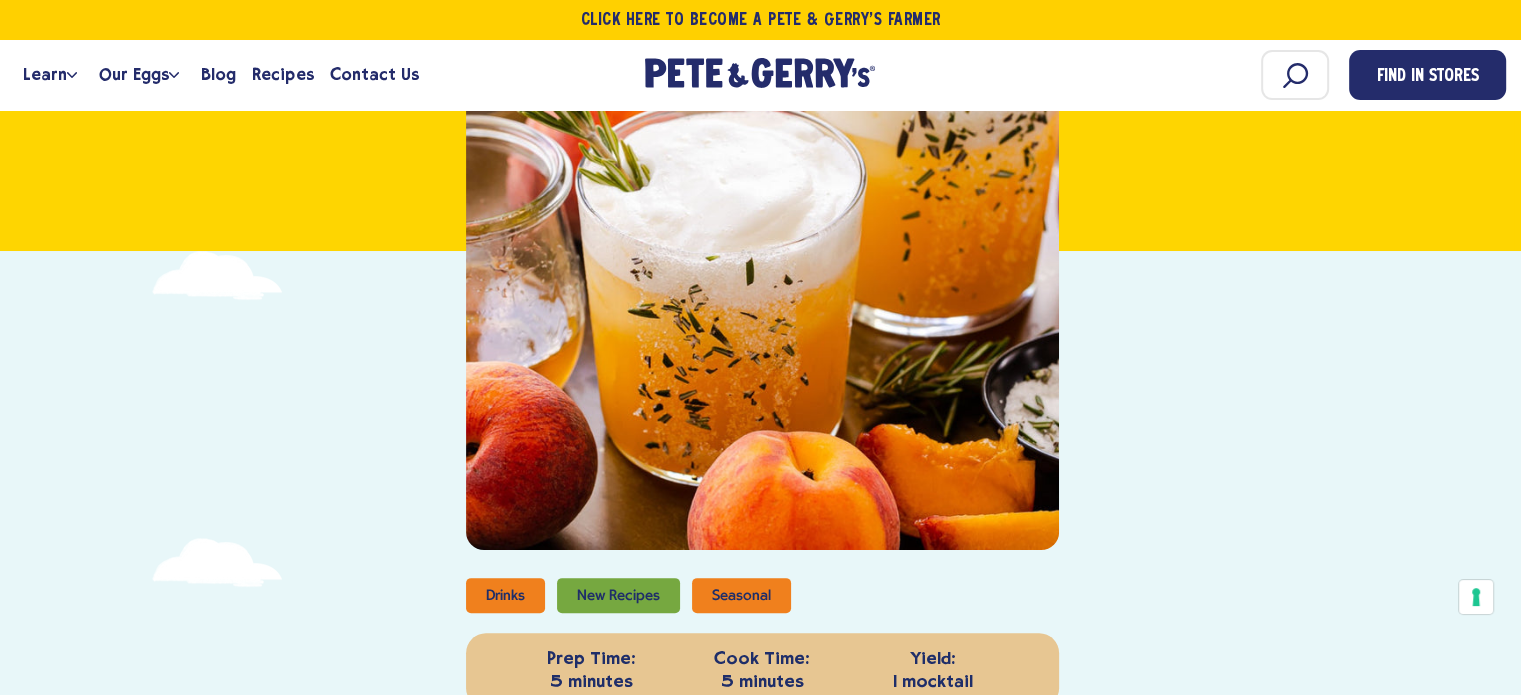 scroll, scrollTop: 0, scrollLeft: 0, axis: both 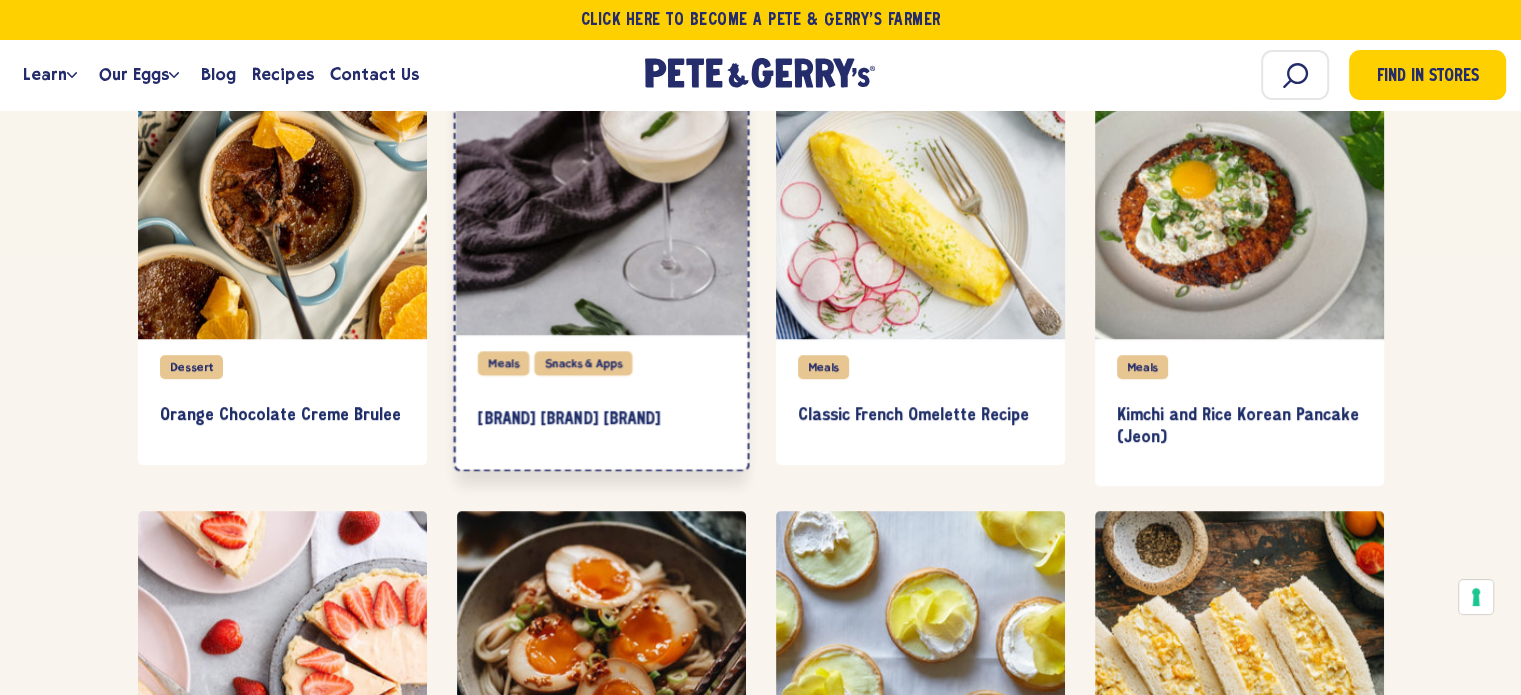 click at bounding box center [601, 188] 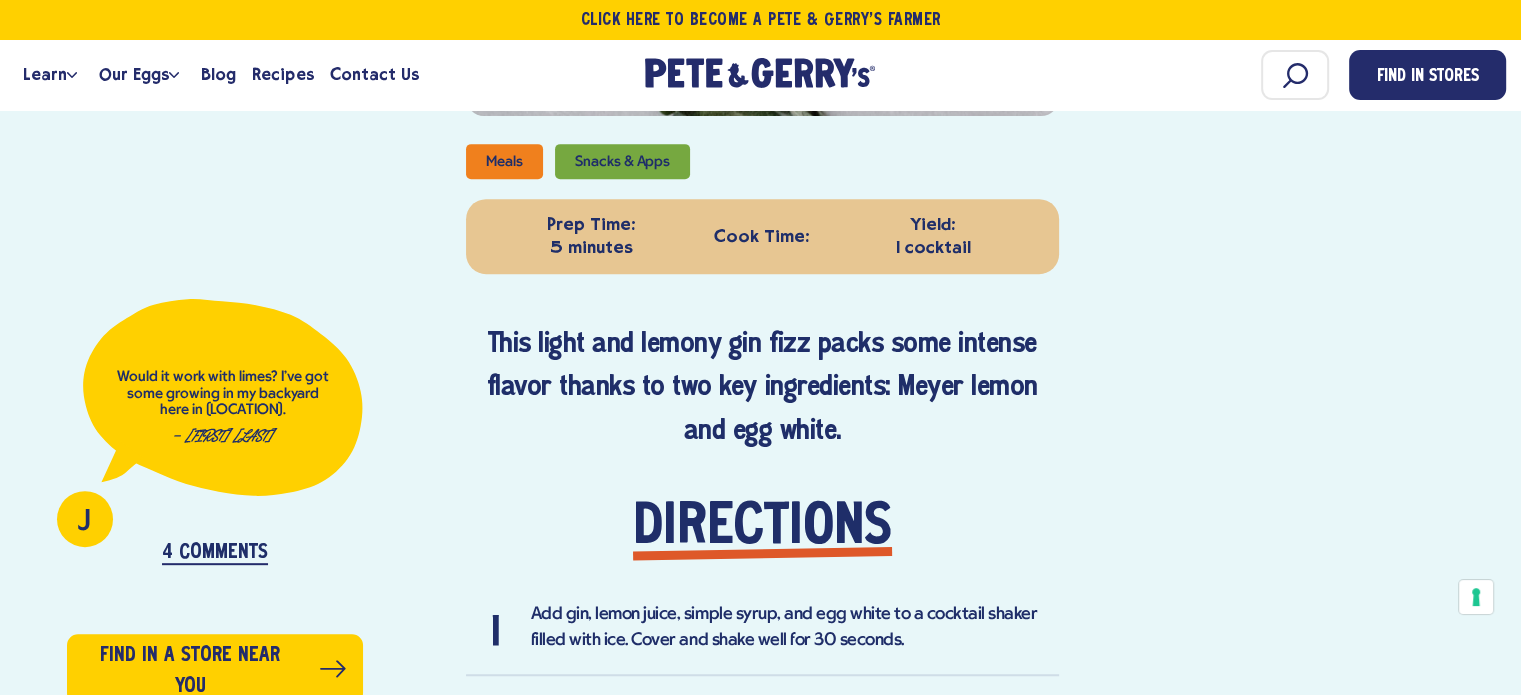 scroll, scrollTop: 800, scrollLeft: 0, axis: vertical 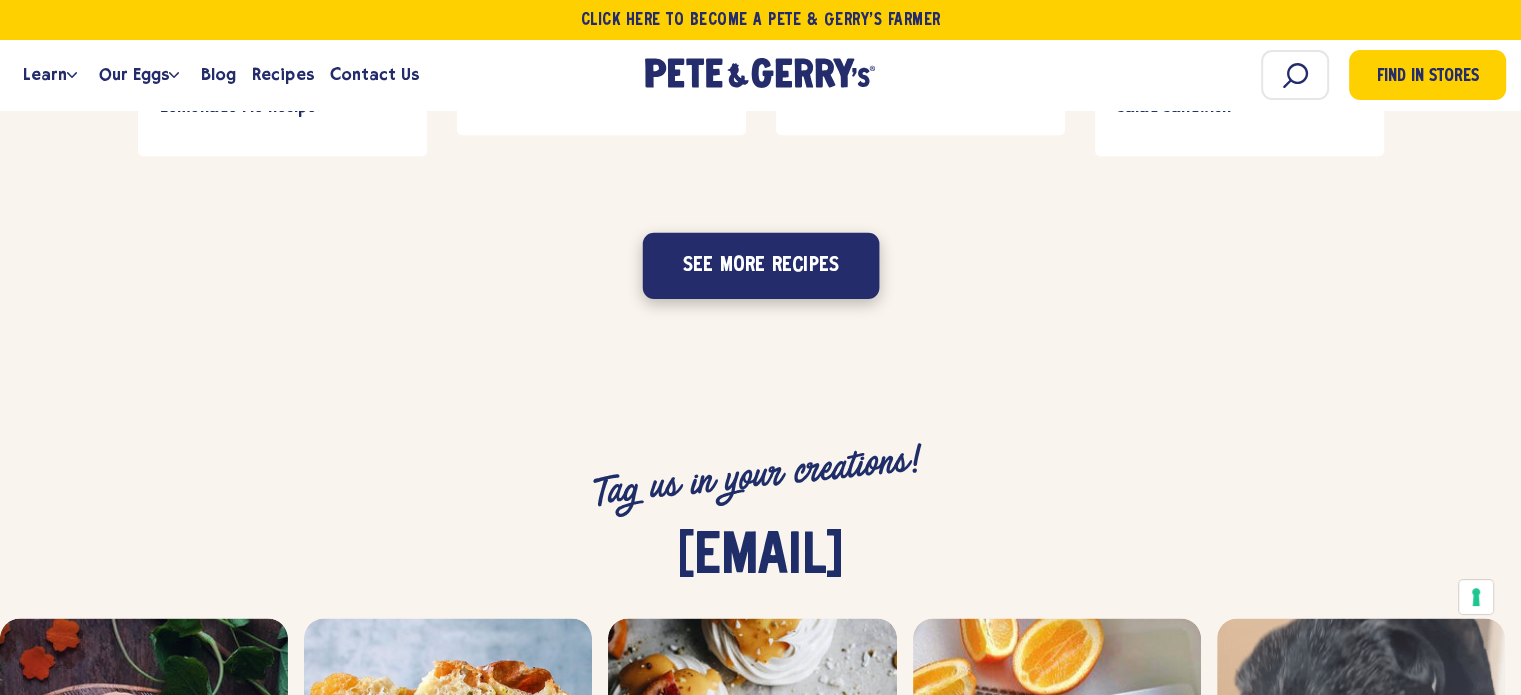 click on "See more recipes" at bounding box center (760, 266) 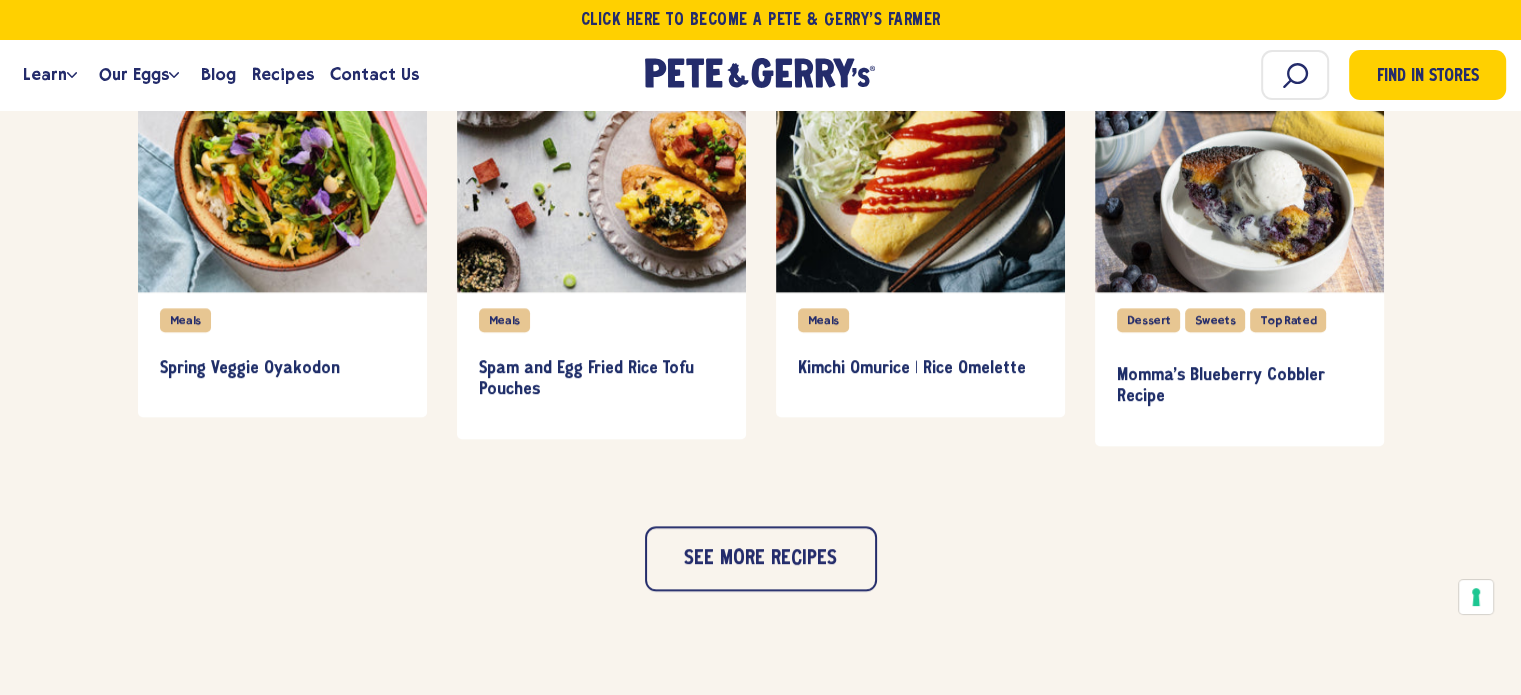 scroll, scrollTop: 2808, scrollLeft: 0, axis: vertical 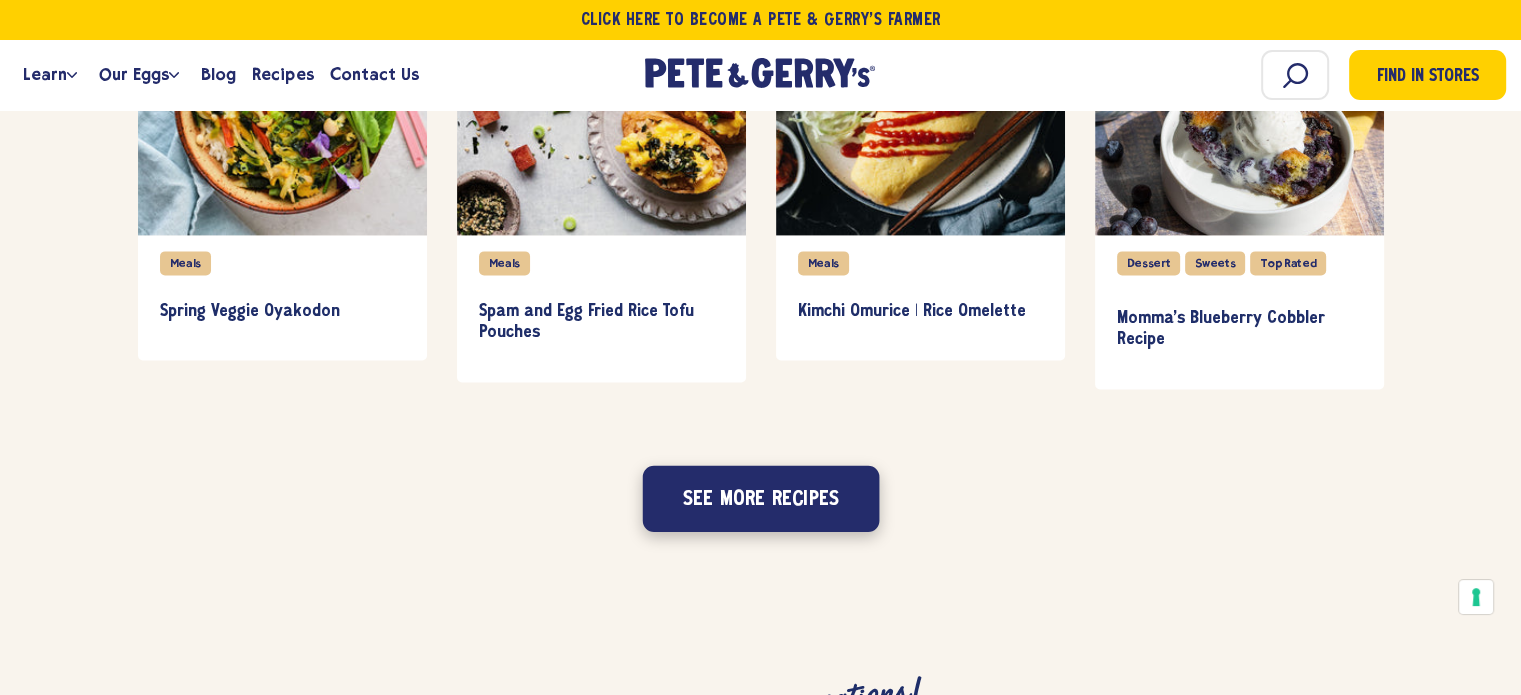 click on "See more recipes" at bounding box center (760, 498) 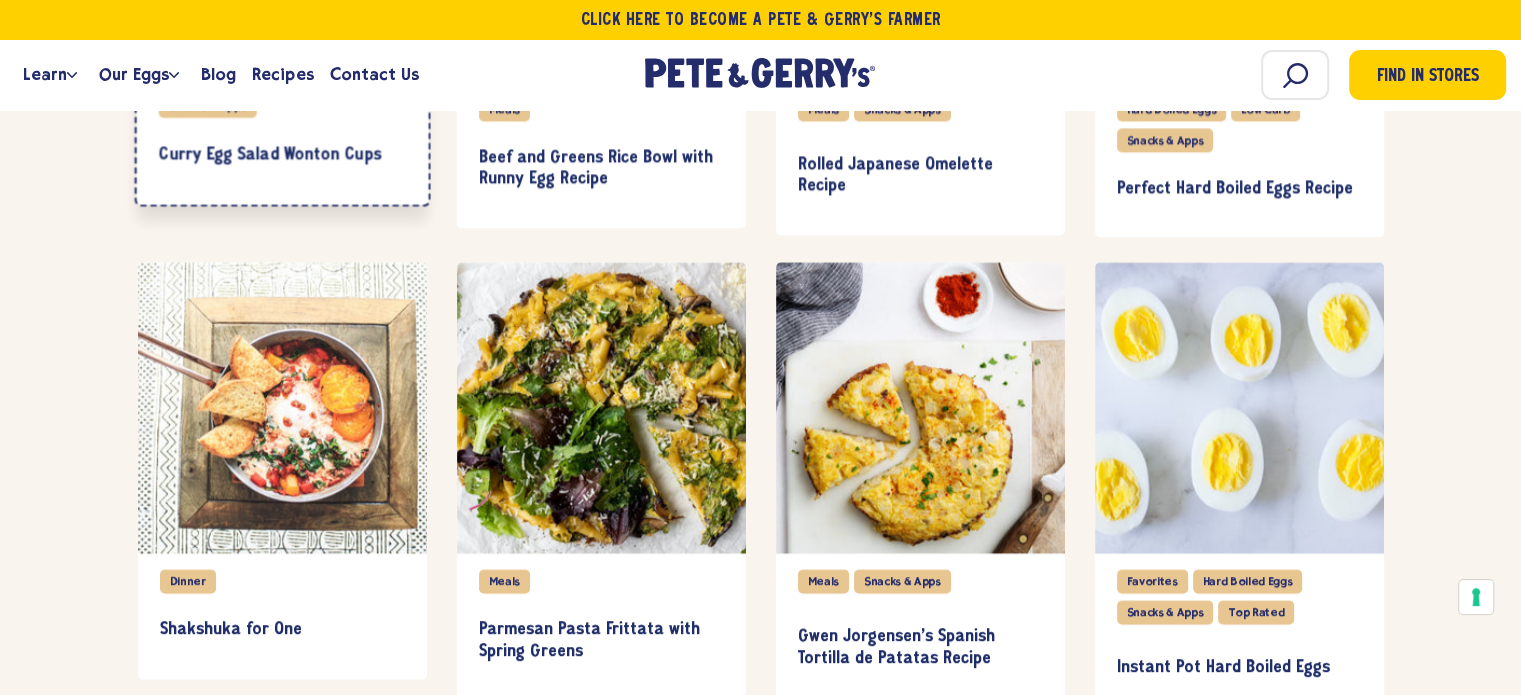 scroll, scrollTop: 3849, scrollLeft: 0, axis: vertical 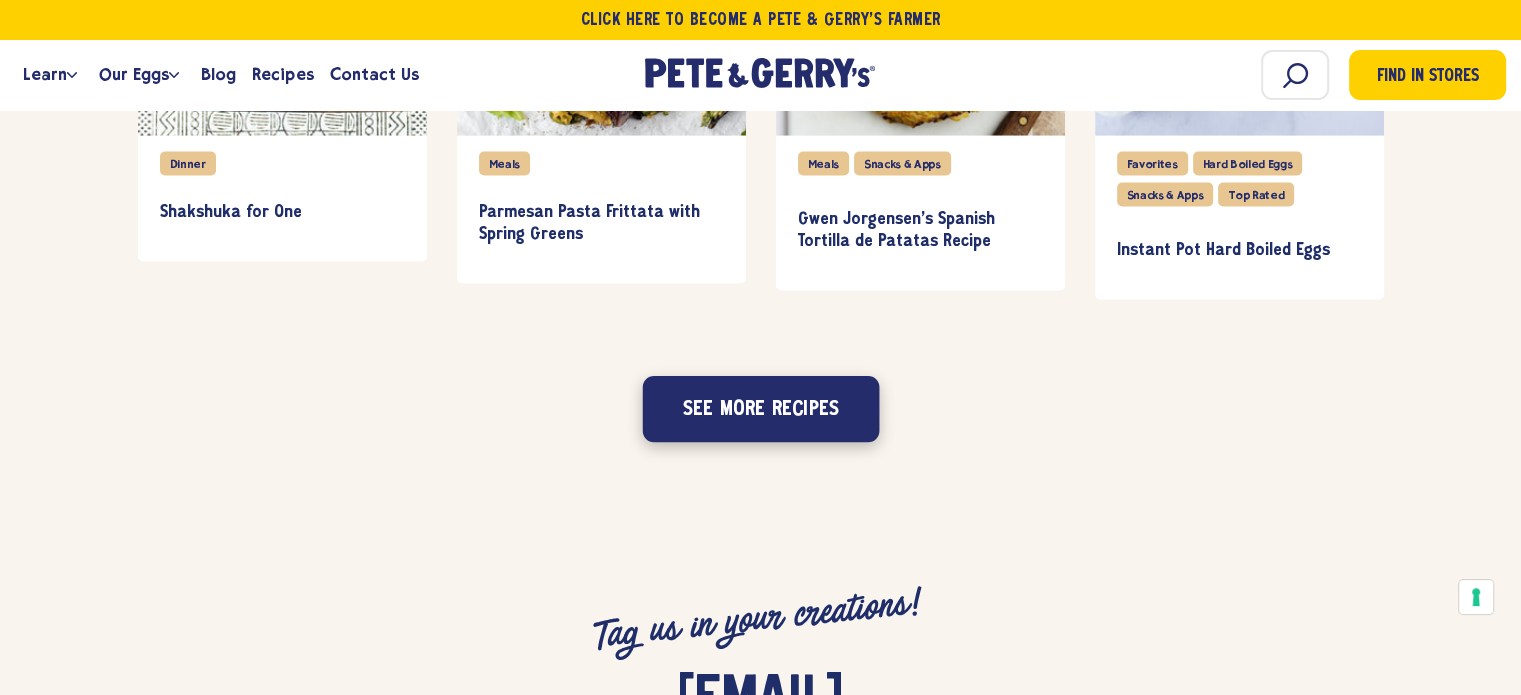 click on "See more recipes" at bounding box center [760, 409] 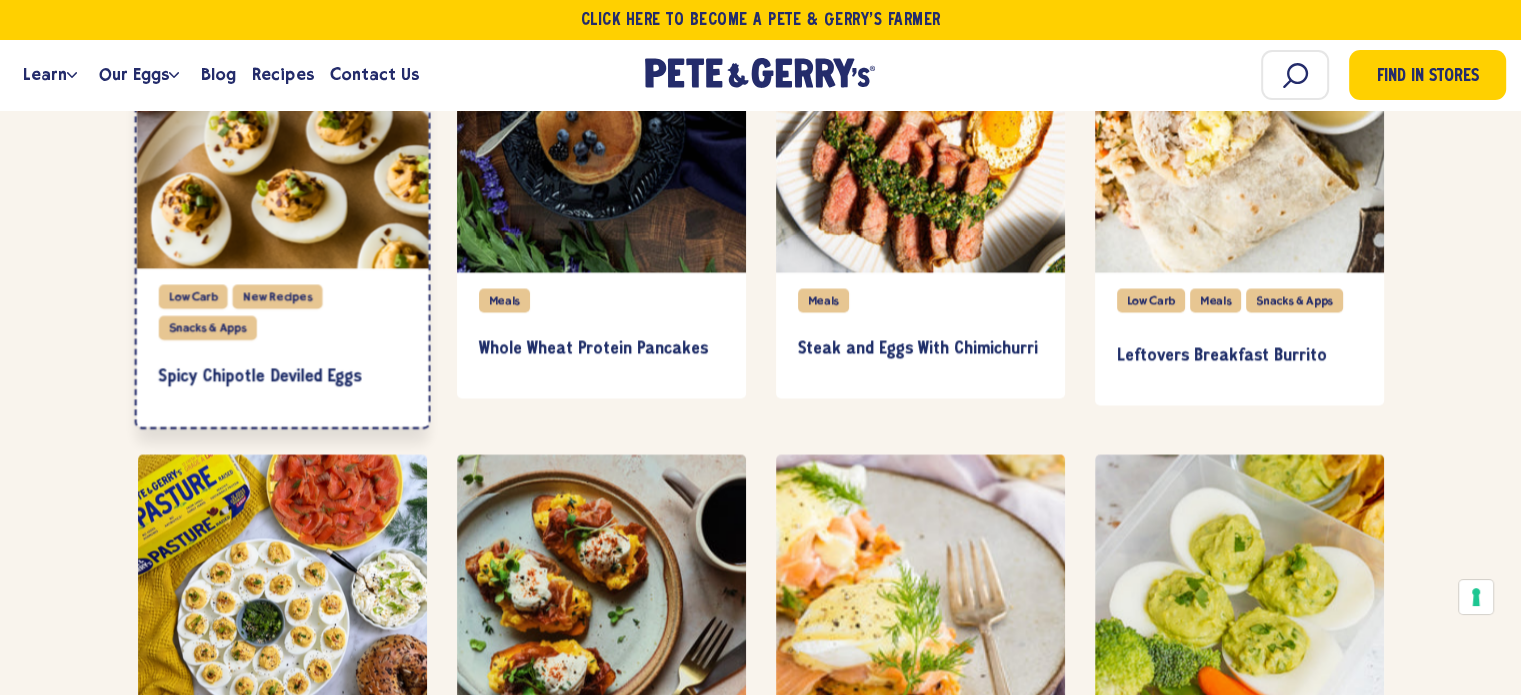 scroll, scrollTop: 4692, scrollLeft: 0, axis: vertical 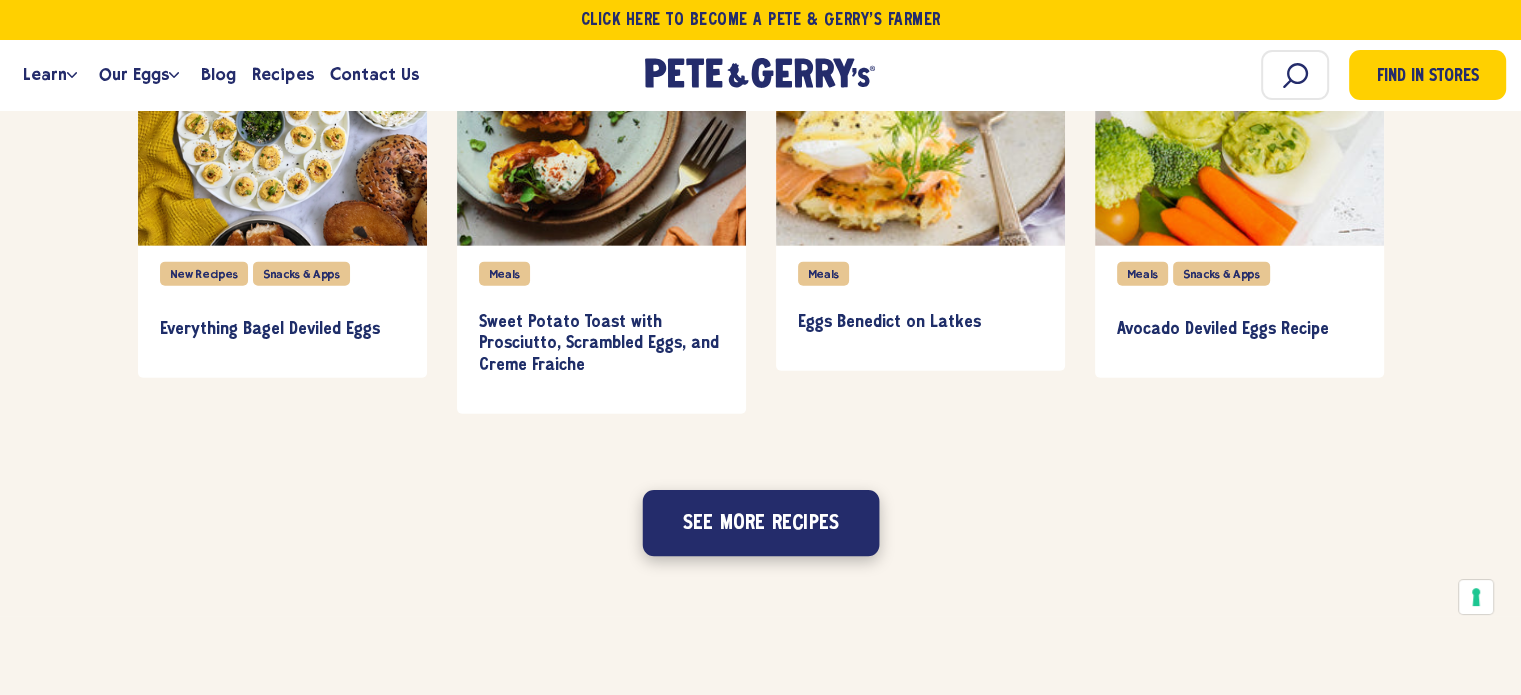 click on "See more recipes" at bounding box center (760, 524) 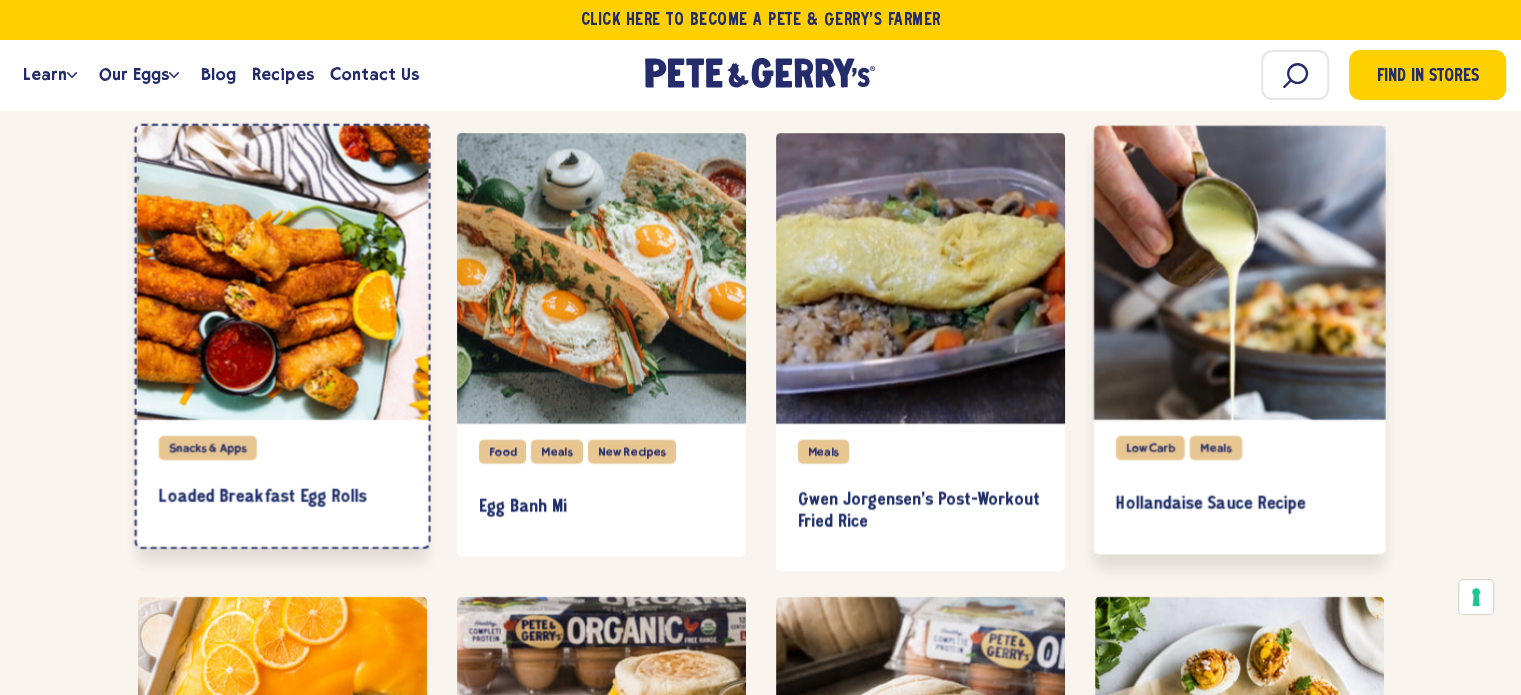 scroll, scrollTop: 4844, scrollLeft: 0, axis: vertical 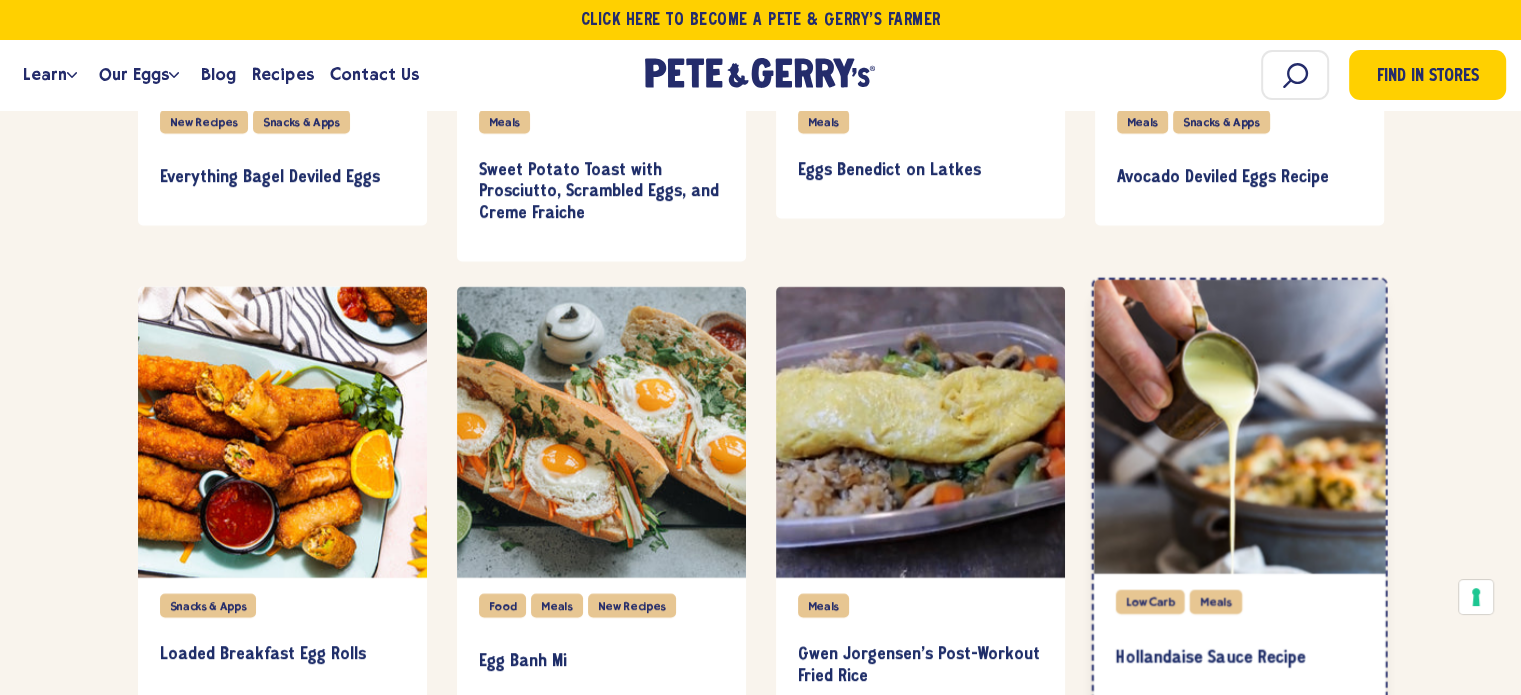 click at bounding box center [1239, 427] 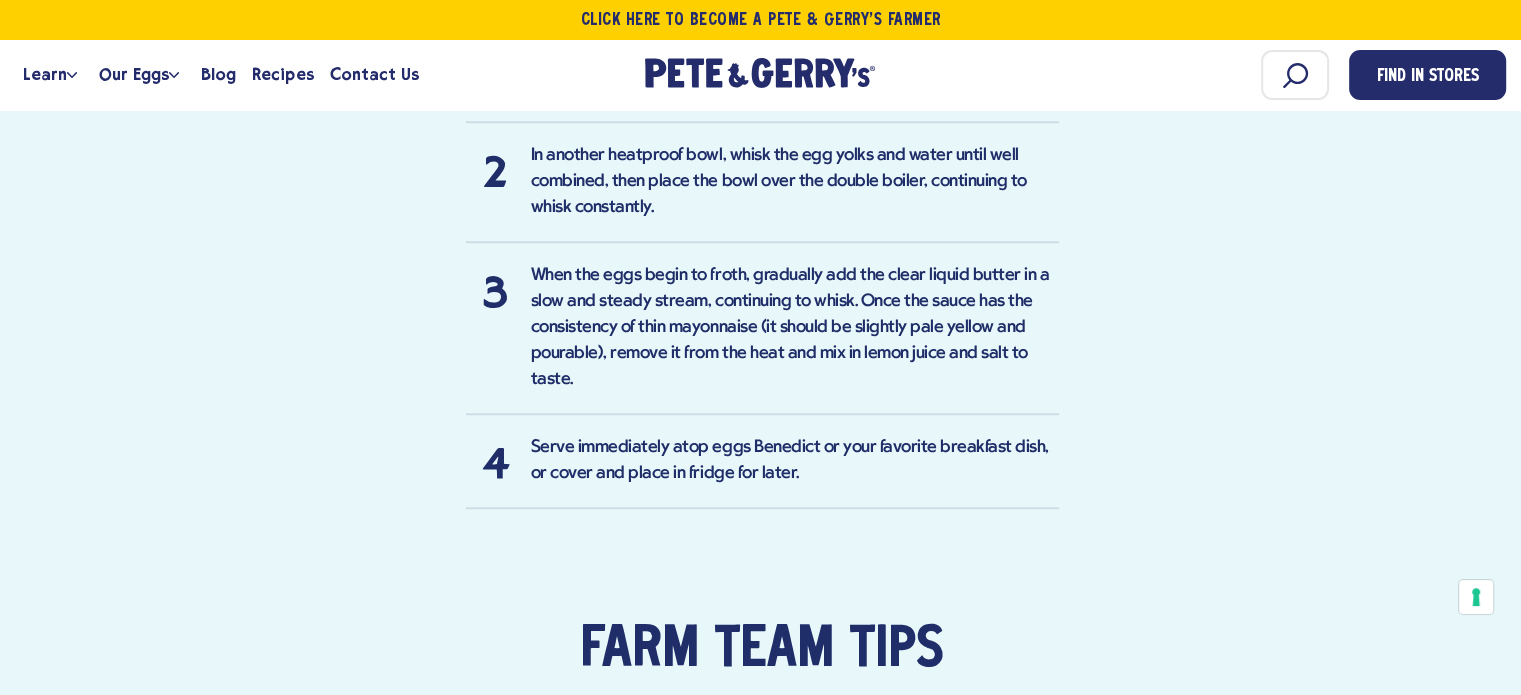 scroll, scrollTop: 1280, scrollLeft: 0, axis: vertical 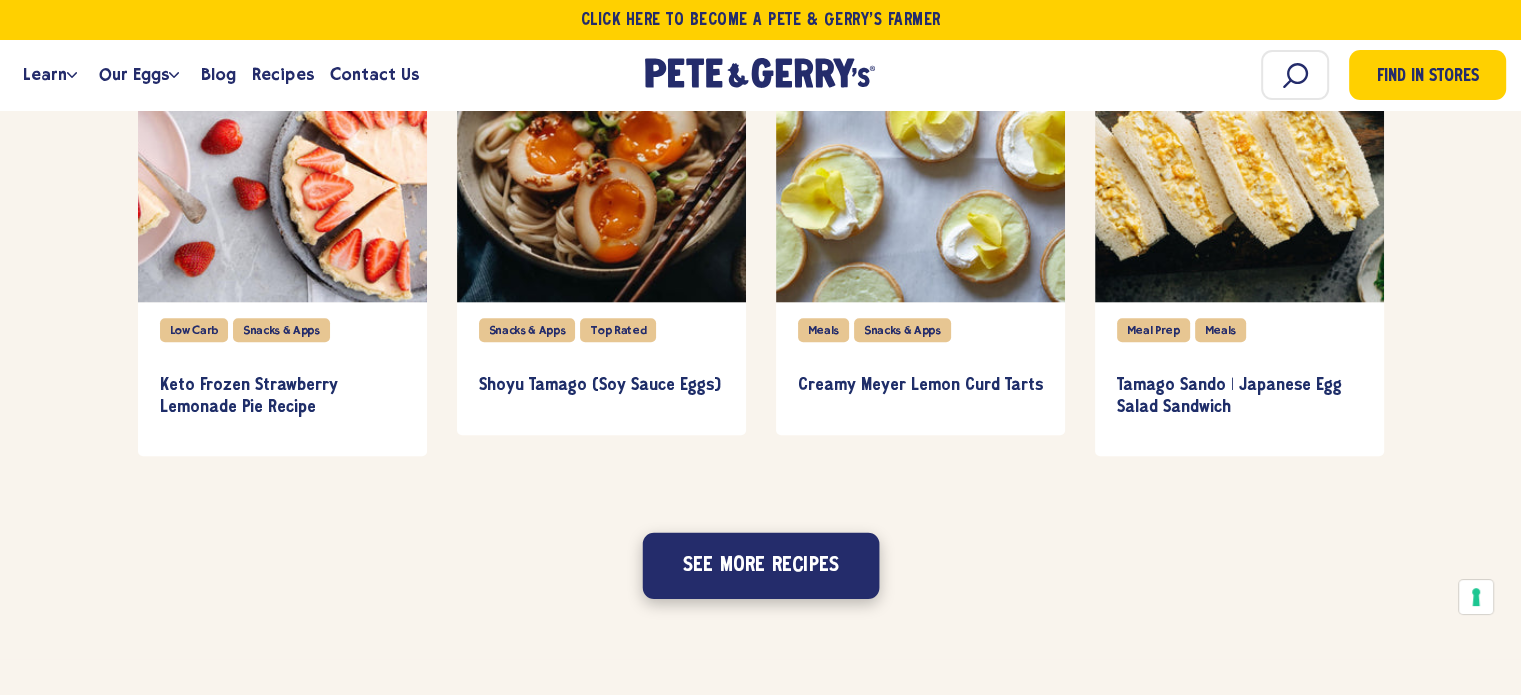 click on "See more recipes" at bounding box center (760, 566) 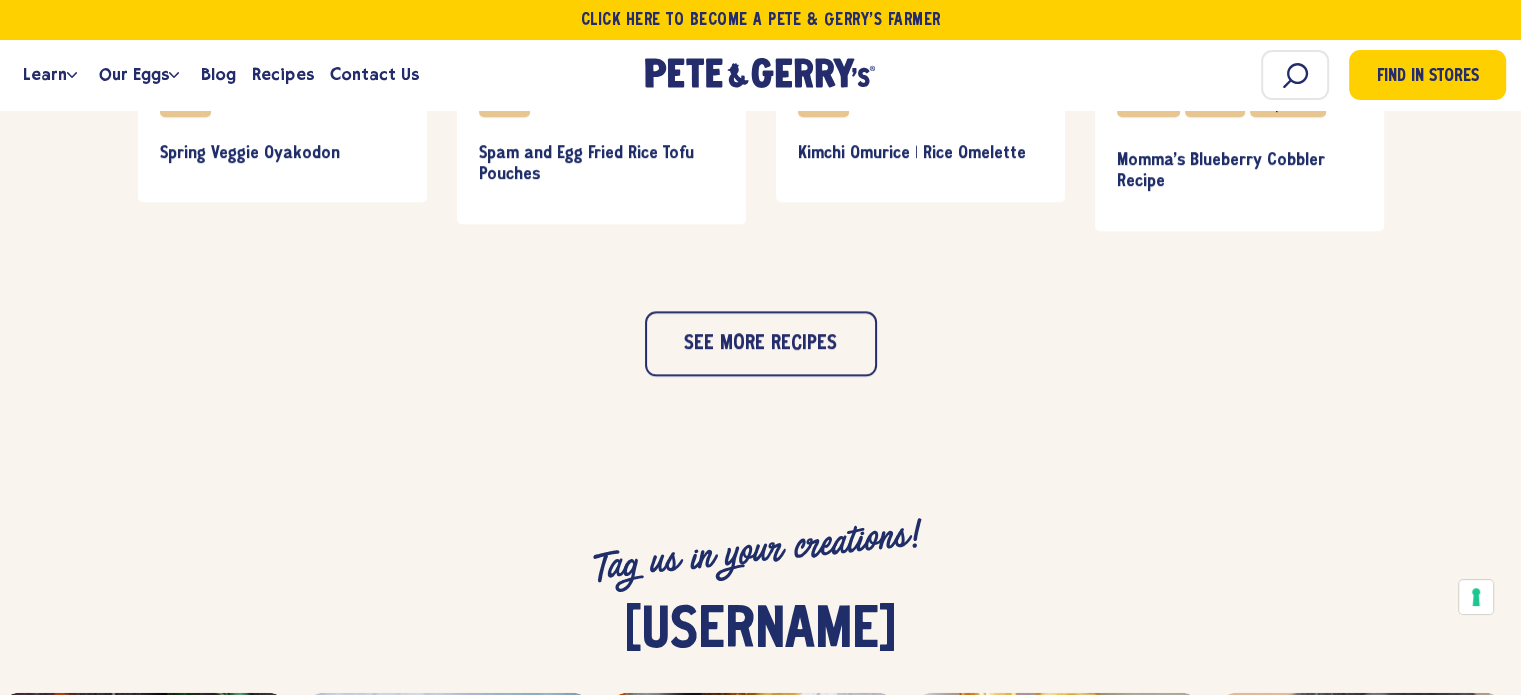 scroll, scrollTop: 2800, scrollLeft: 0, axis: vertical 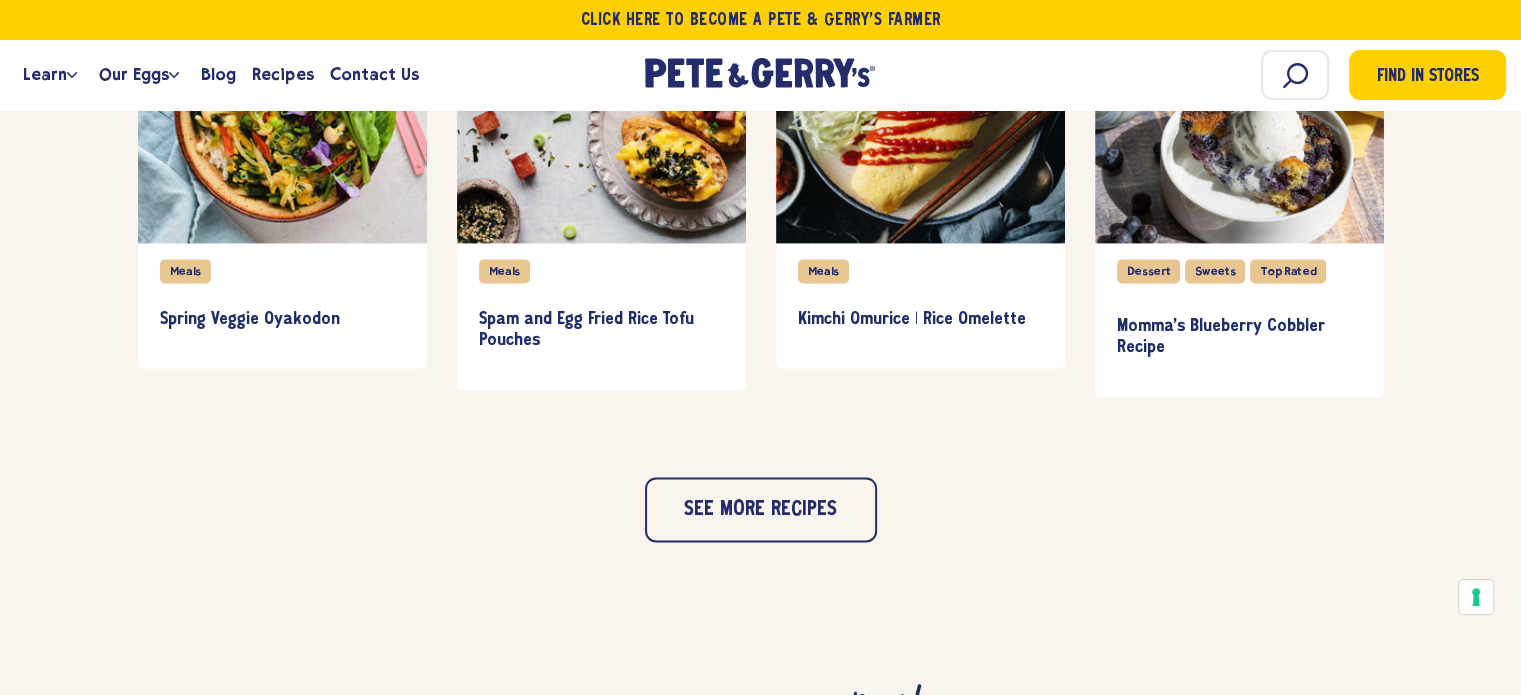 click on "See more recipes" at bounding box center [761, 482] 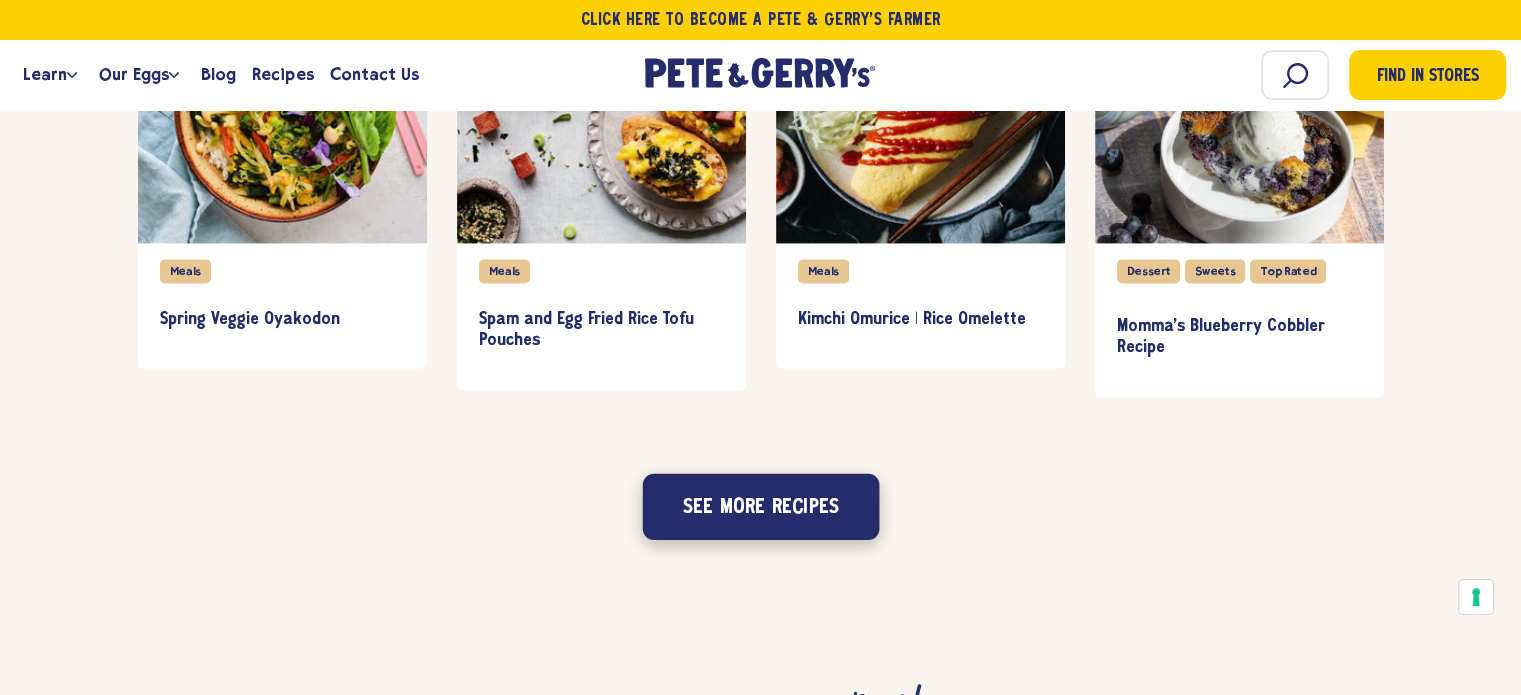 click on "See more recipes" at bounding box center [760, 506] 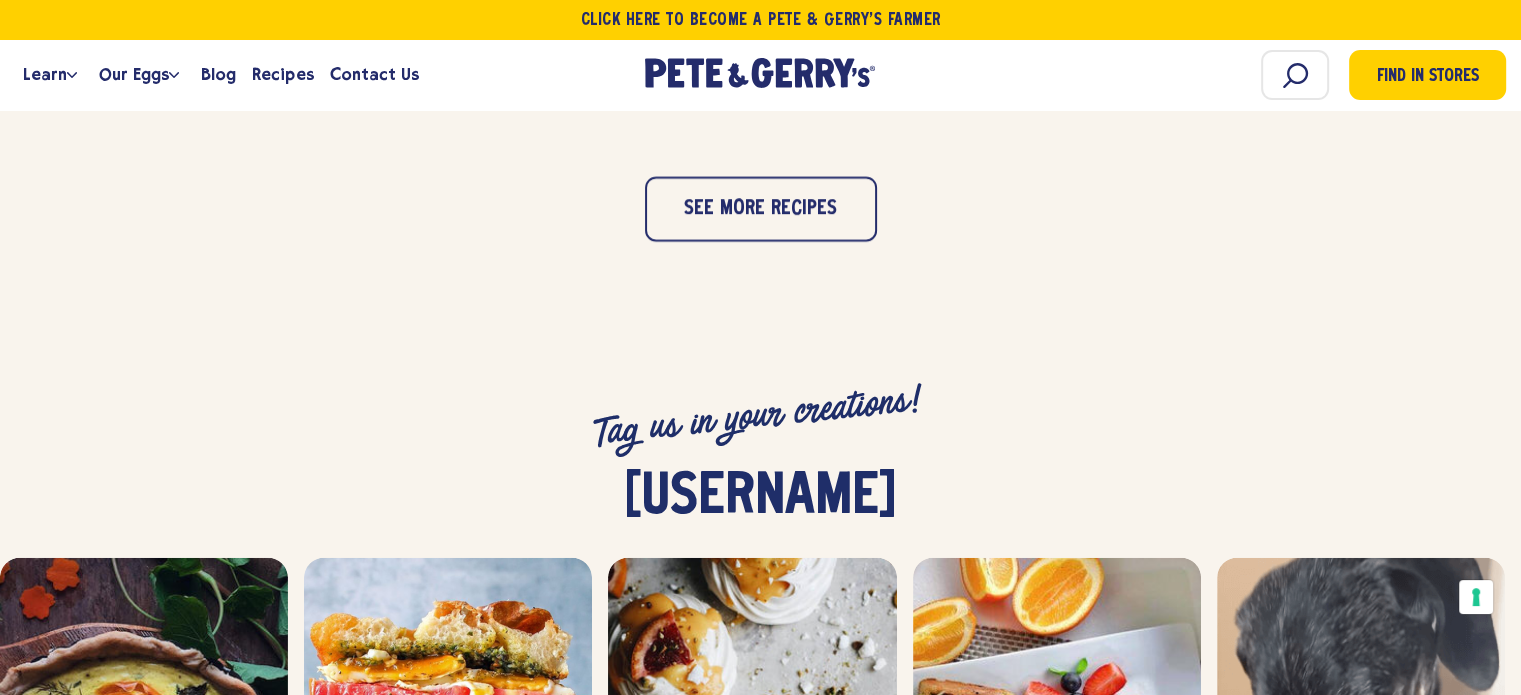 scroll, scrollTop: 4049, scrollLeft: 0, axis: vertical 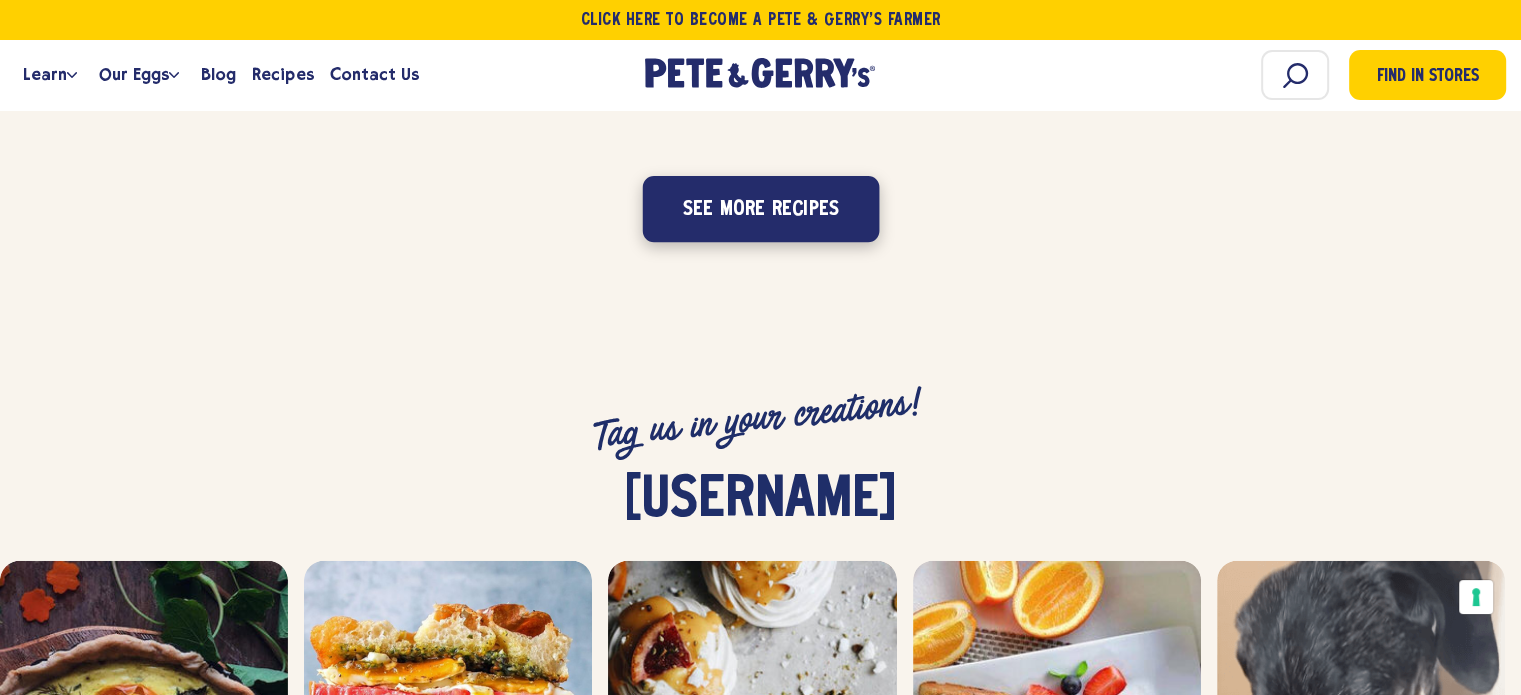 click on "See more recipes" at bounding box center (760, 209) 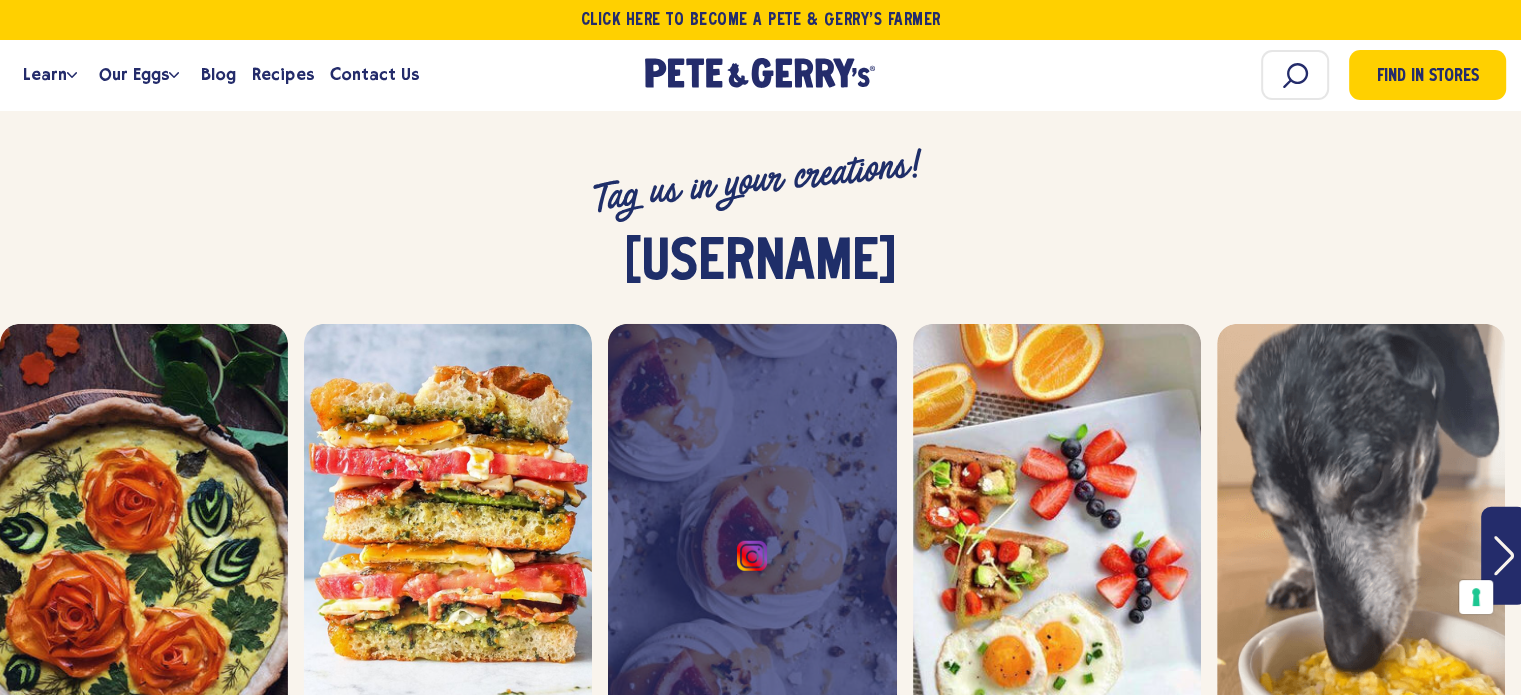 scroll, scrollTop: 5392, scrollLeft: 0, axis: vertical 